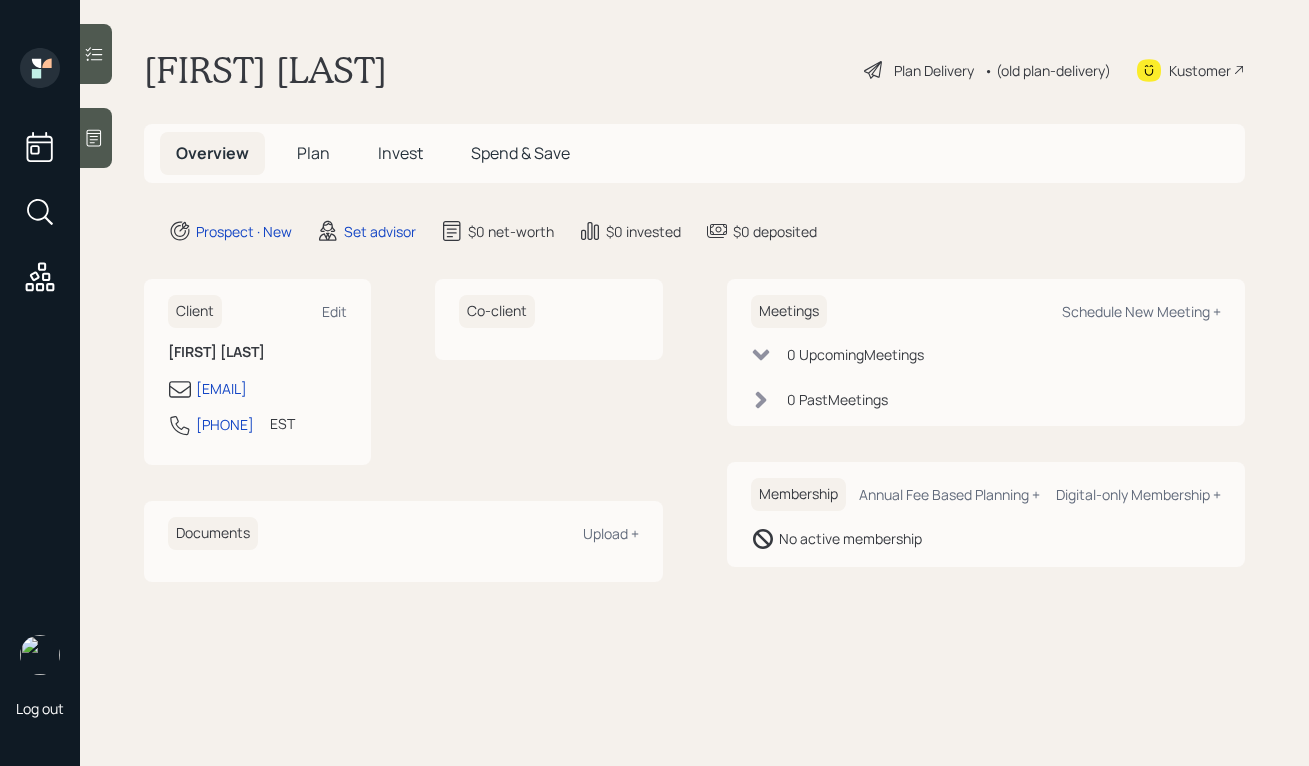 scroll, scrollTop: 0, scrollLeft: 0, axis: both 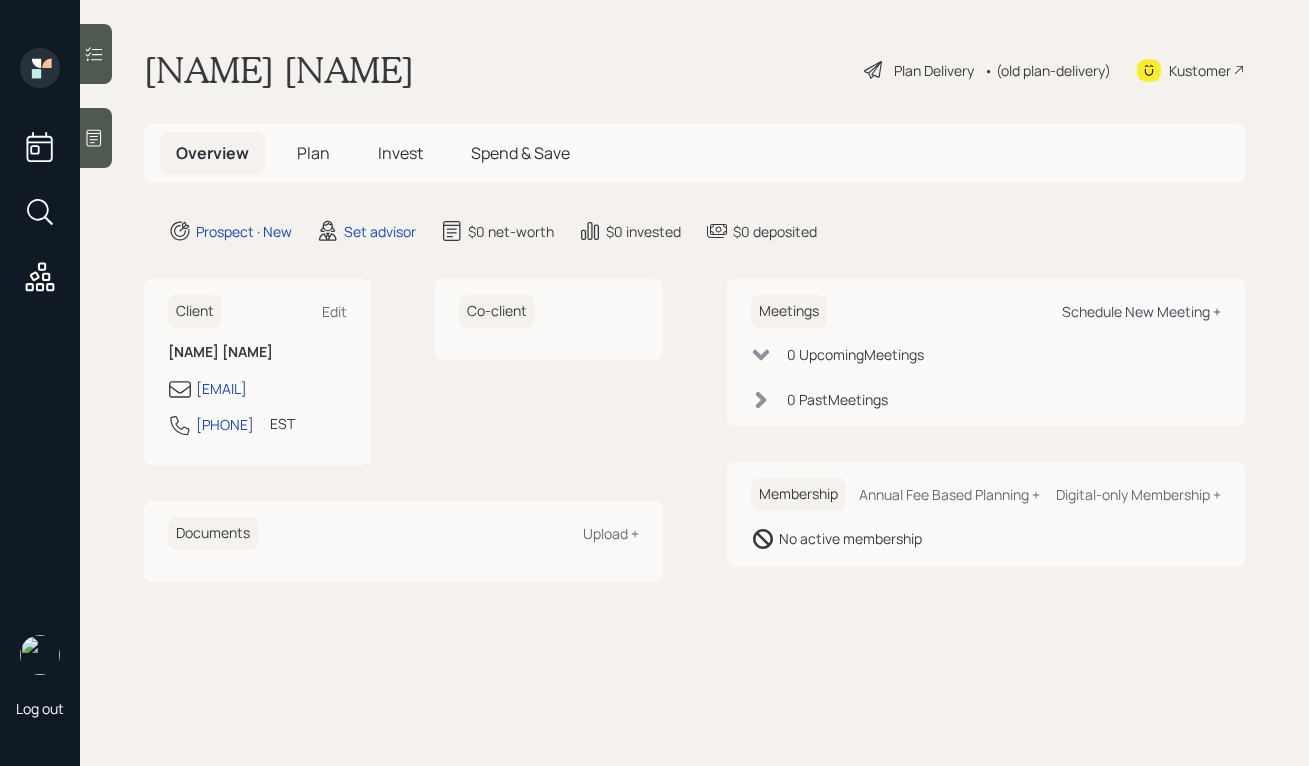 click on "Schedule New Meeting +" at bounding box center (1141, 311) 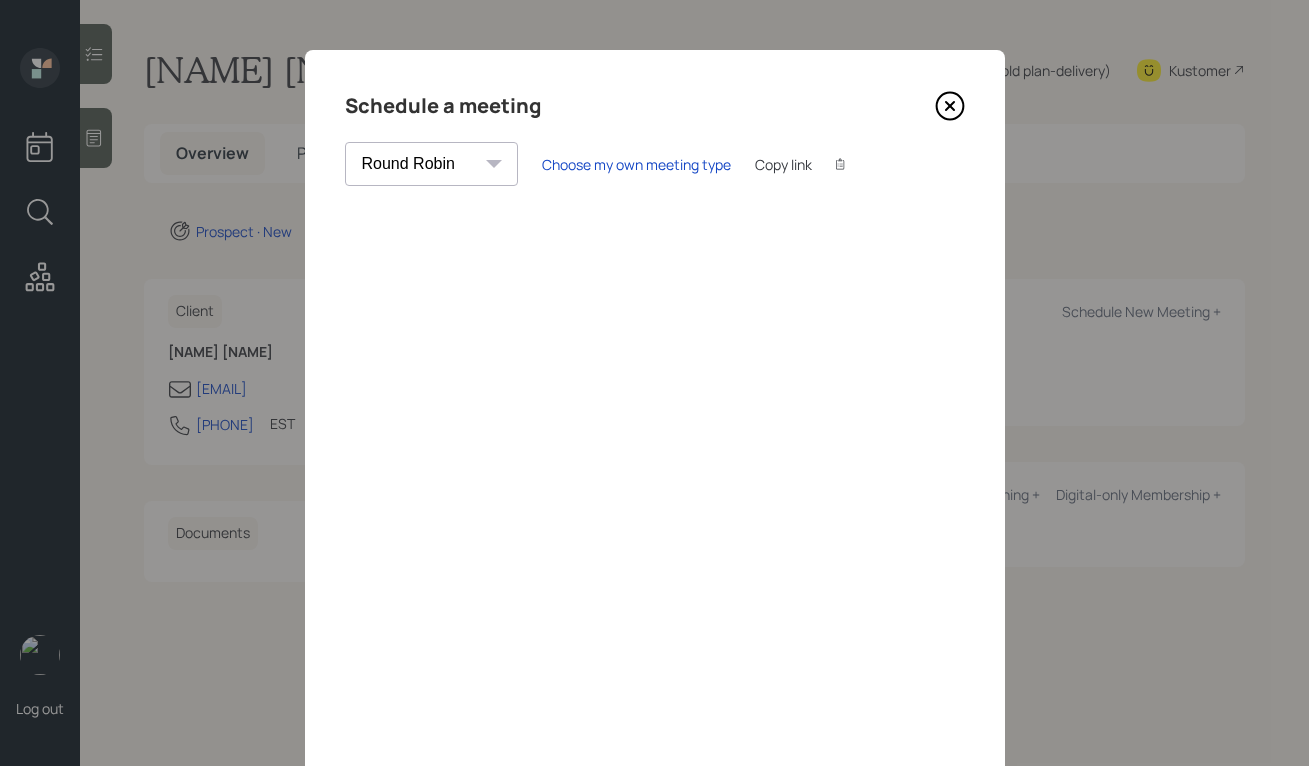 click on "[NAME] [NAME] [NAME] [NAME] [NAME] [NAME] [NAME] [NAME] [NAME] [NAME] [NAME] [NAME] [NAME] [NAME] [NAME]" at bounding box center (431, 164) 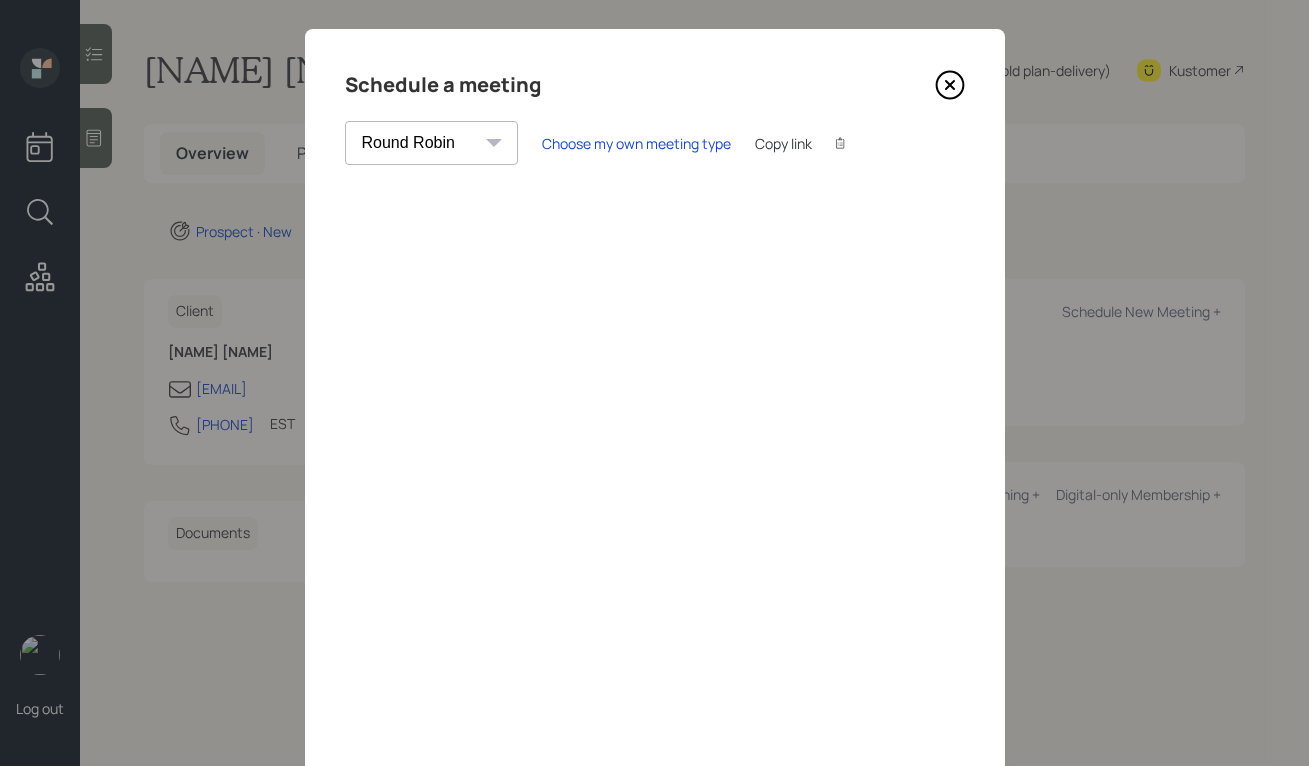 scroll, scrollTop: 0, scrollLeft: 0, axis: both 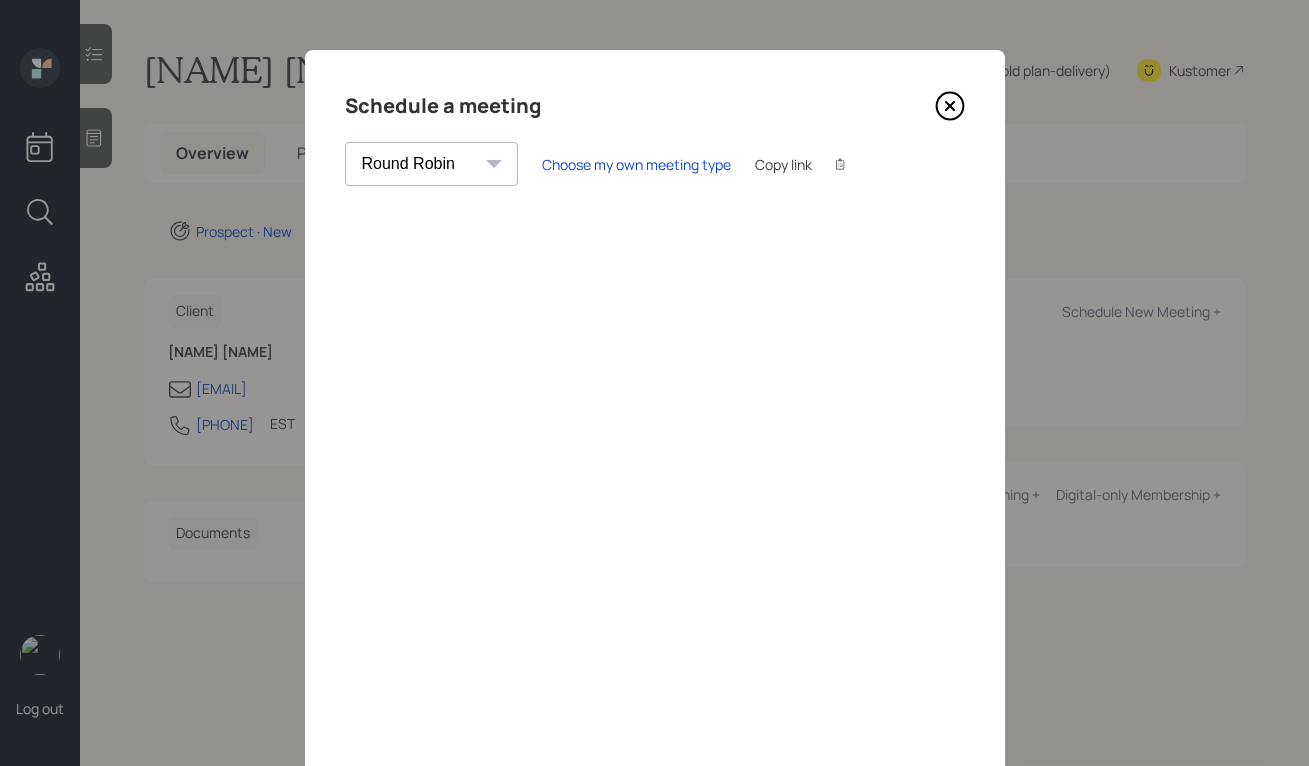 click 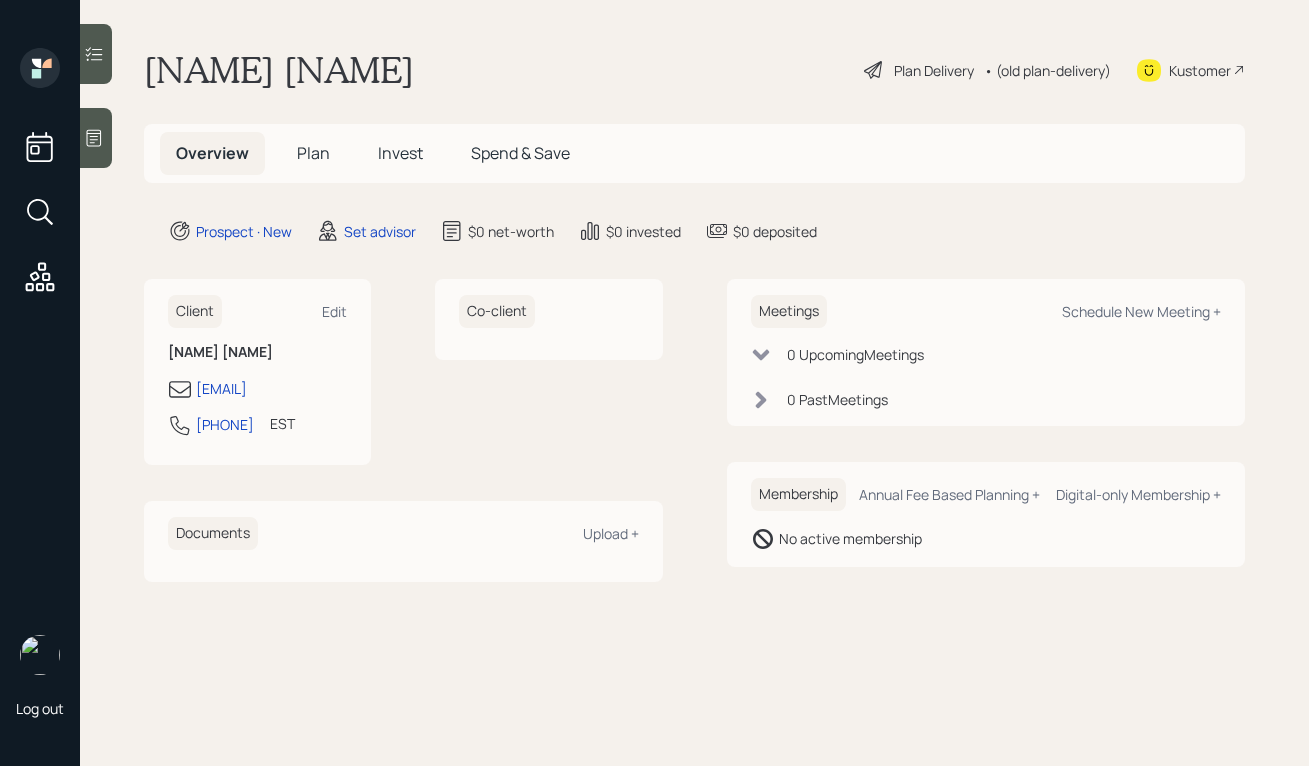 click 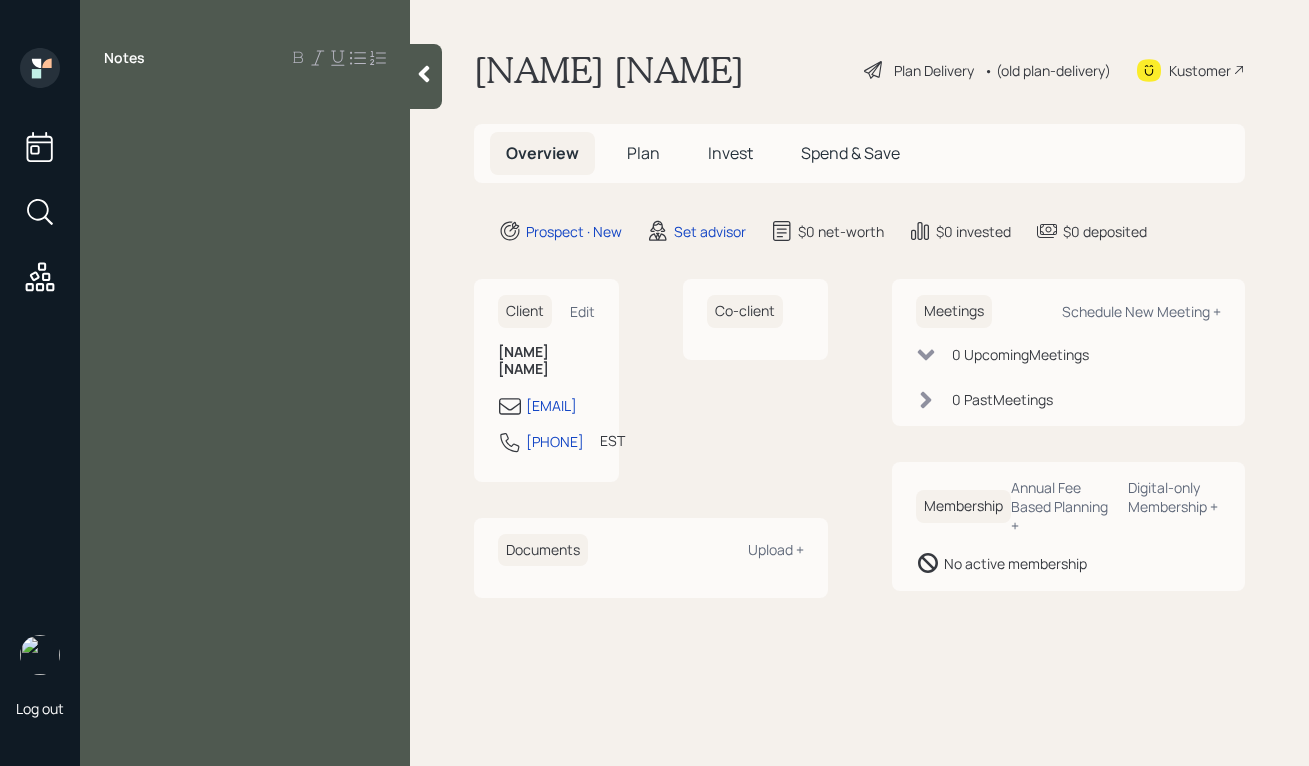 click at bounding box center (245, 103) 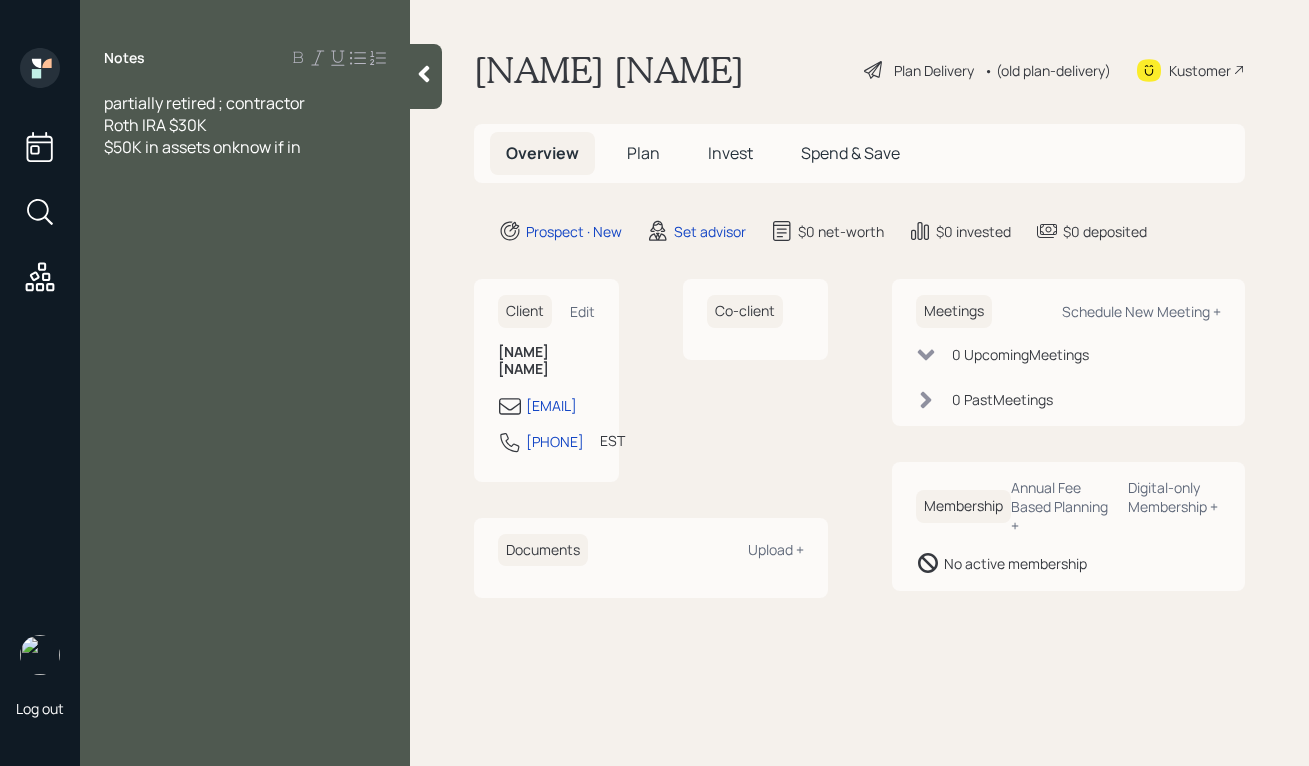 click on "$50K in assets onknow if in" at bounding box center [202, 147] 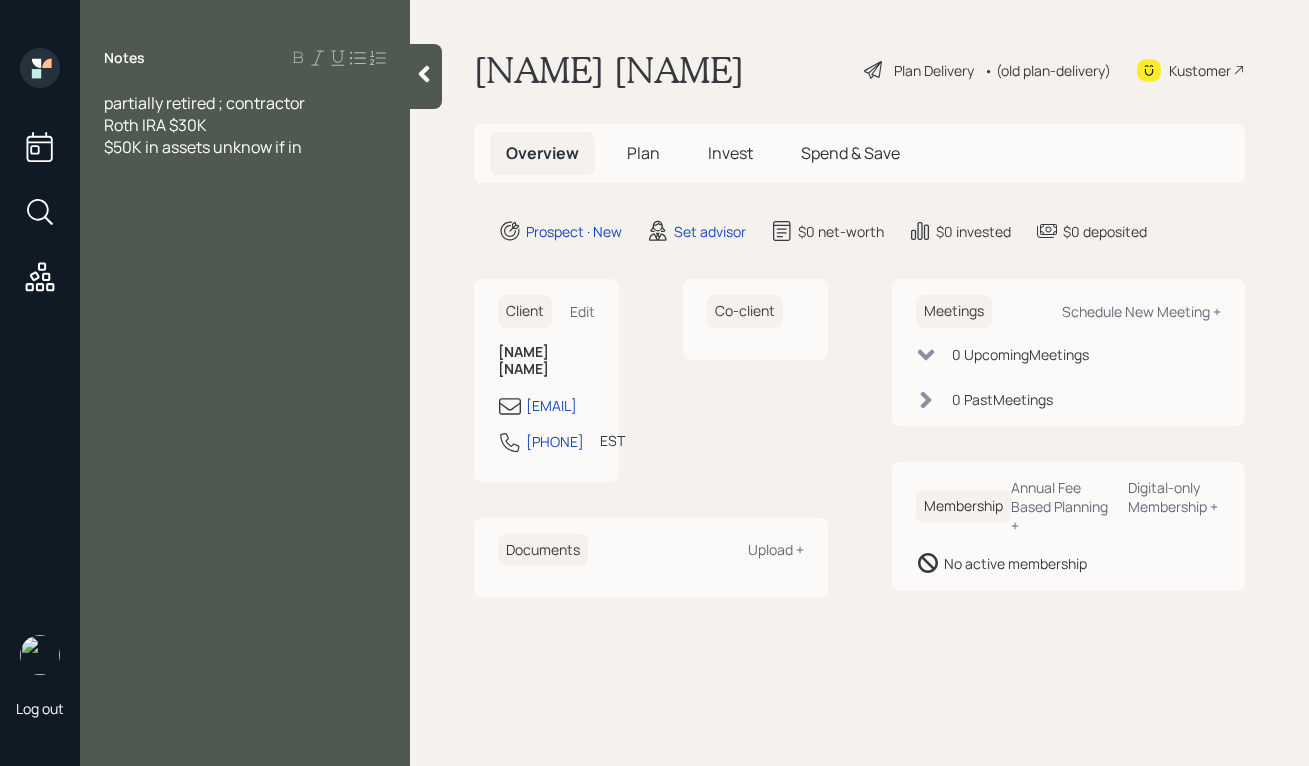 click on "$50K in assets unknow if in" at bounding box center (245, 147) 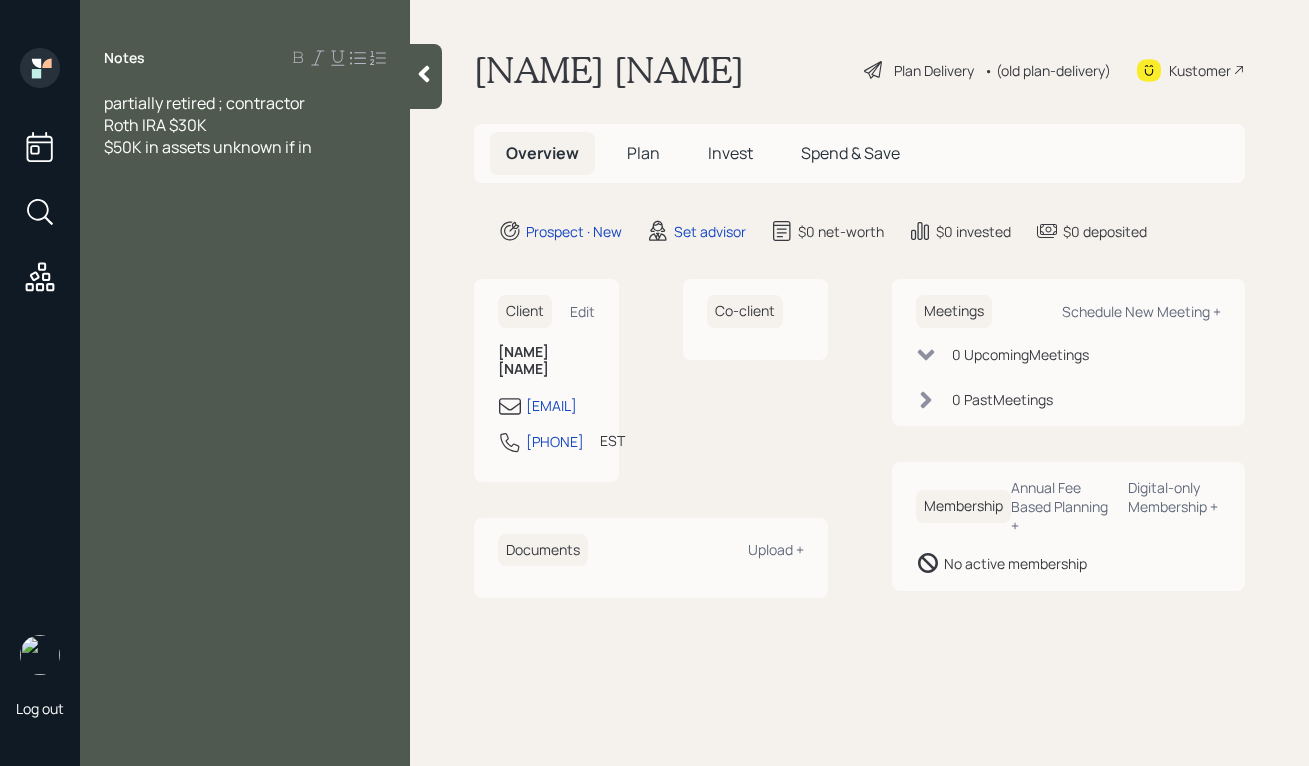 click on "$50K in assets unknown if in" at bounding box center [245, 147] 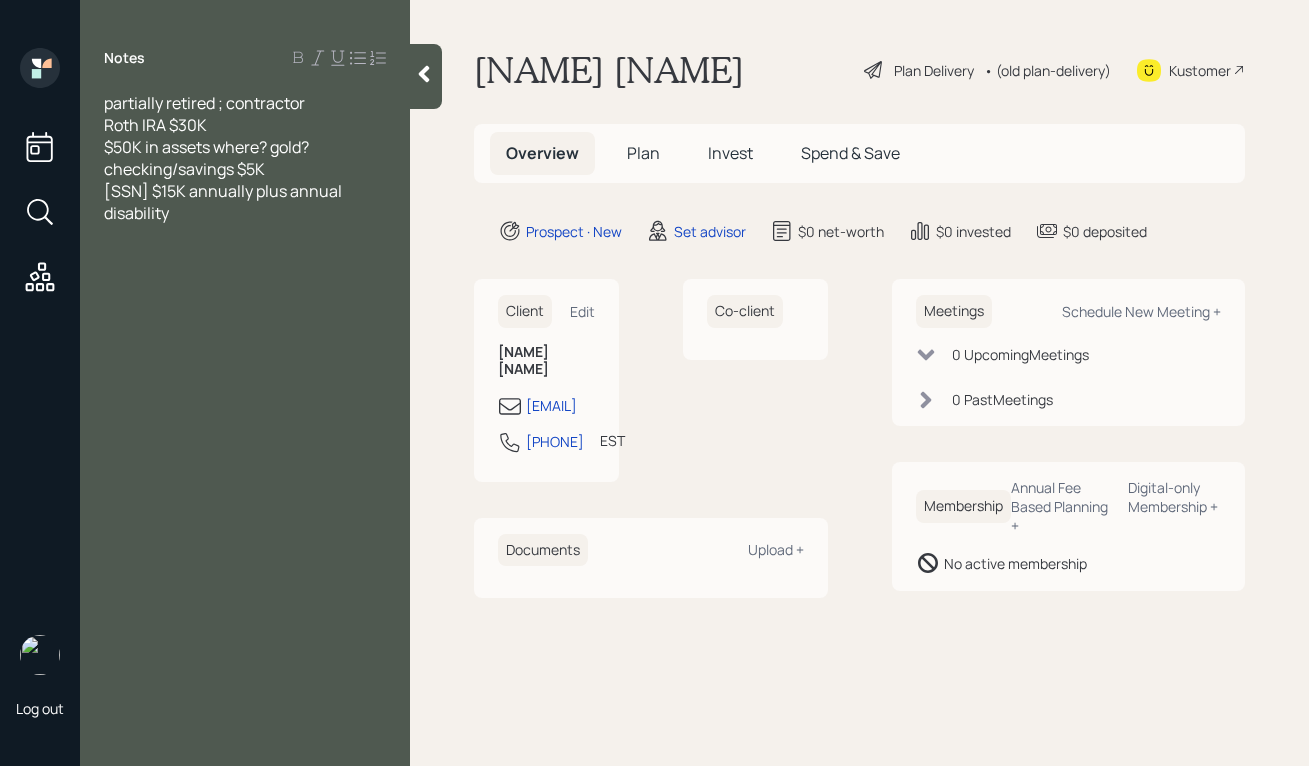 click on "[SSN] $15K annually plus annual disability" at bounding box center (224, 202) 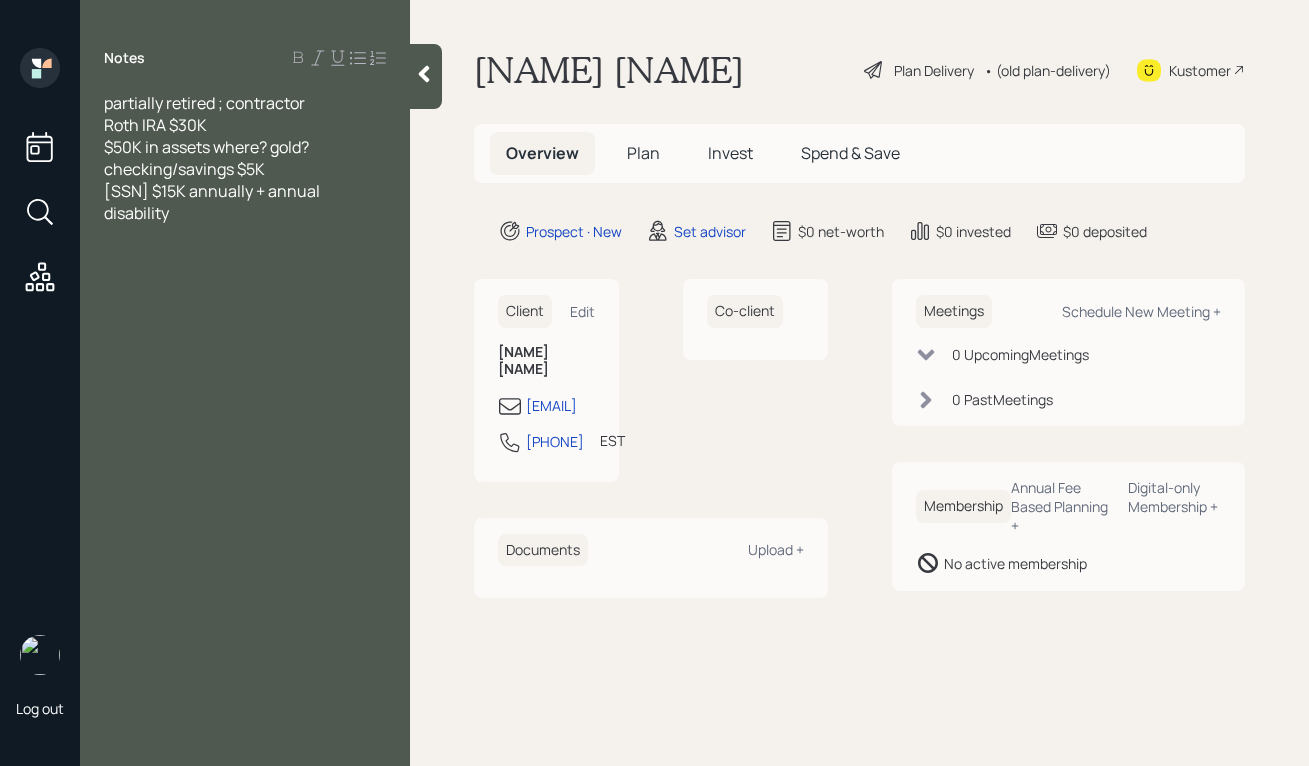 click on "partially retired ; contractor  Roth IRA $30K $50K in assets where? gold?  checking/savings $5K [SSN] $15K annually + annual disability" at bounding box center (245, 158) 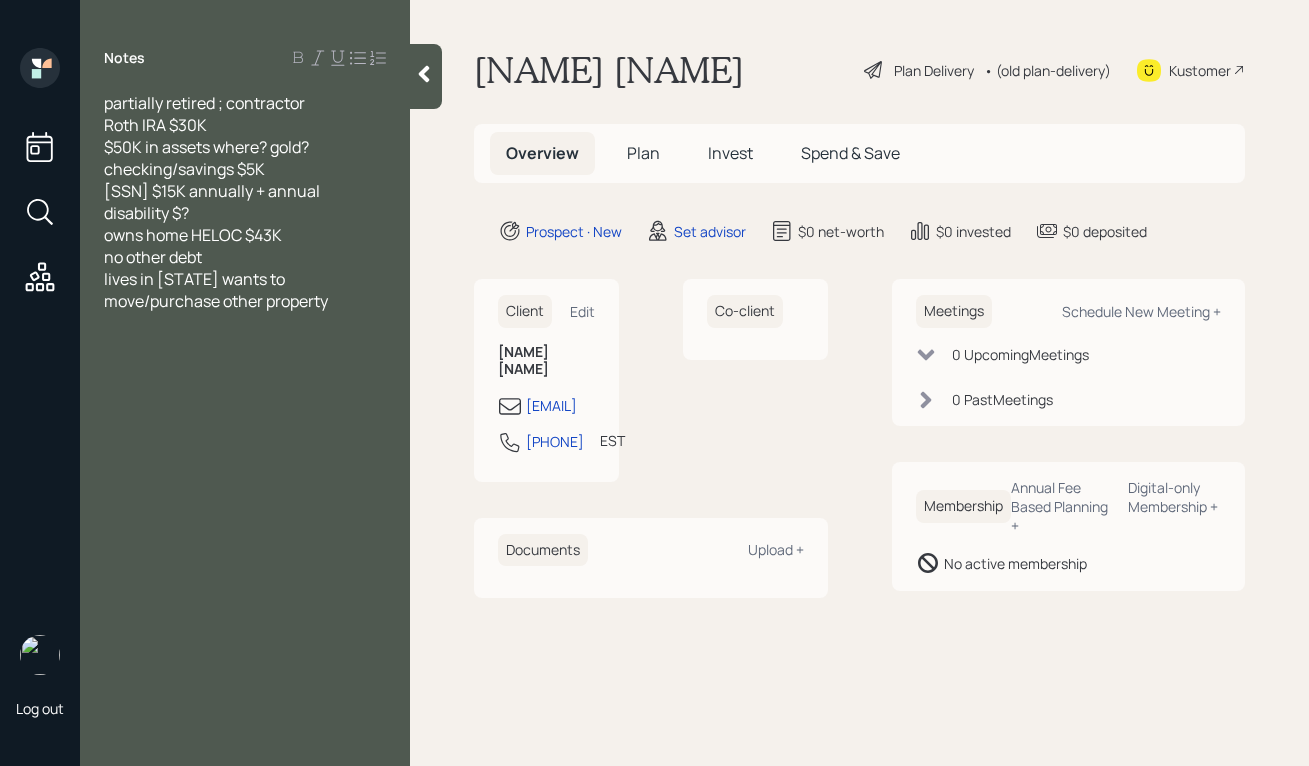 click on "lives in [STATE] wants to move/purchase other property" at bounding box center (216, 290) 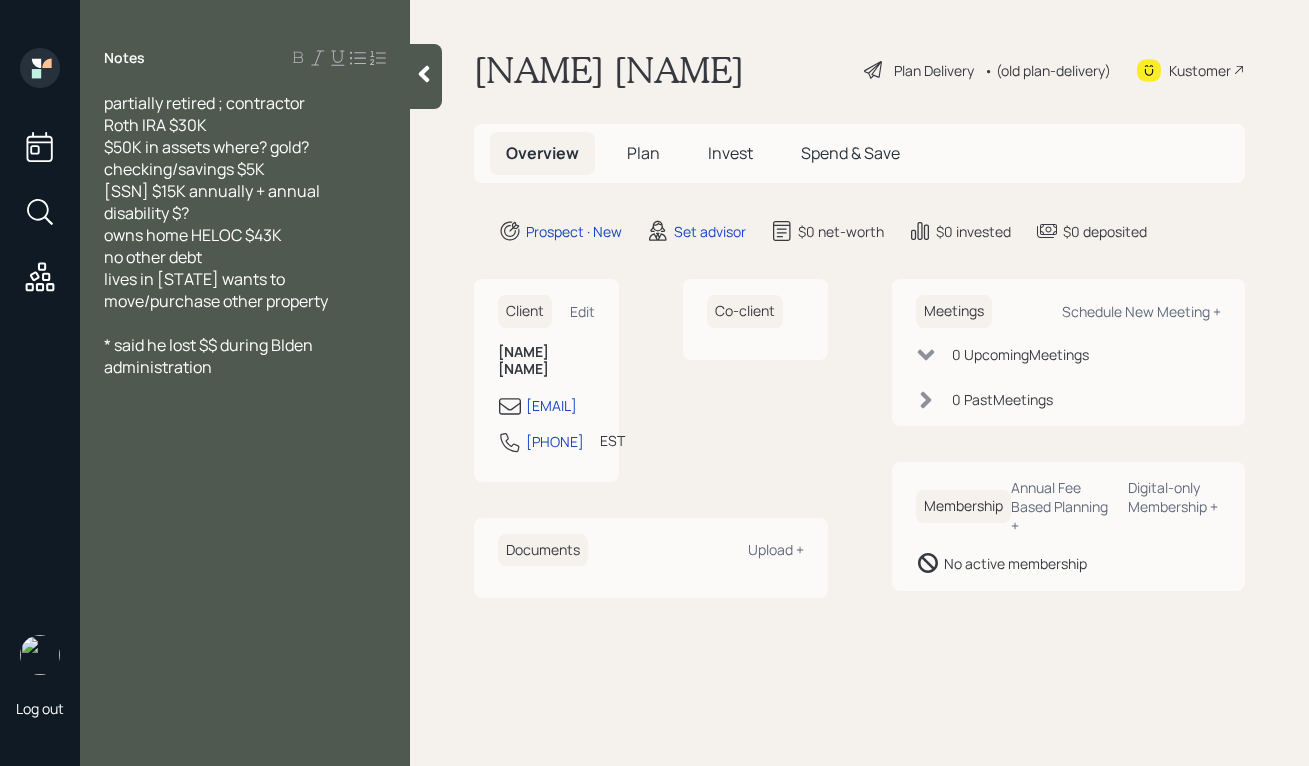 click 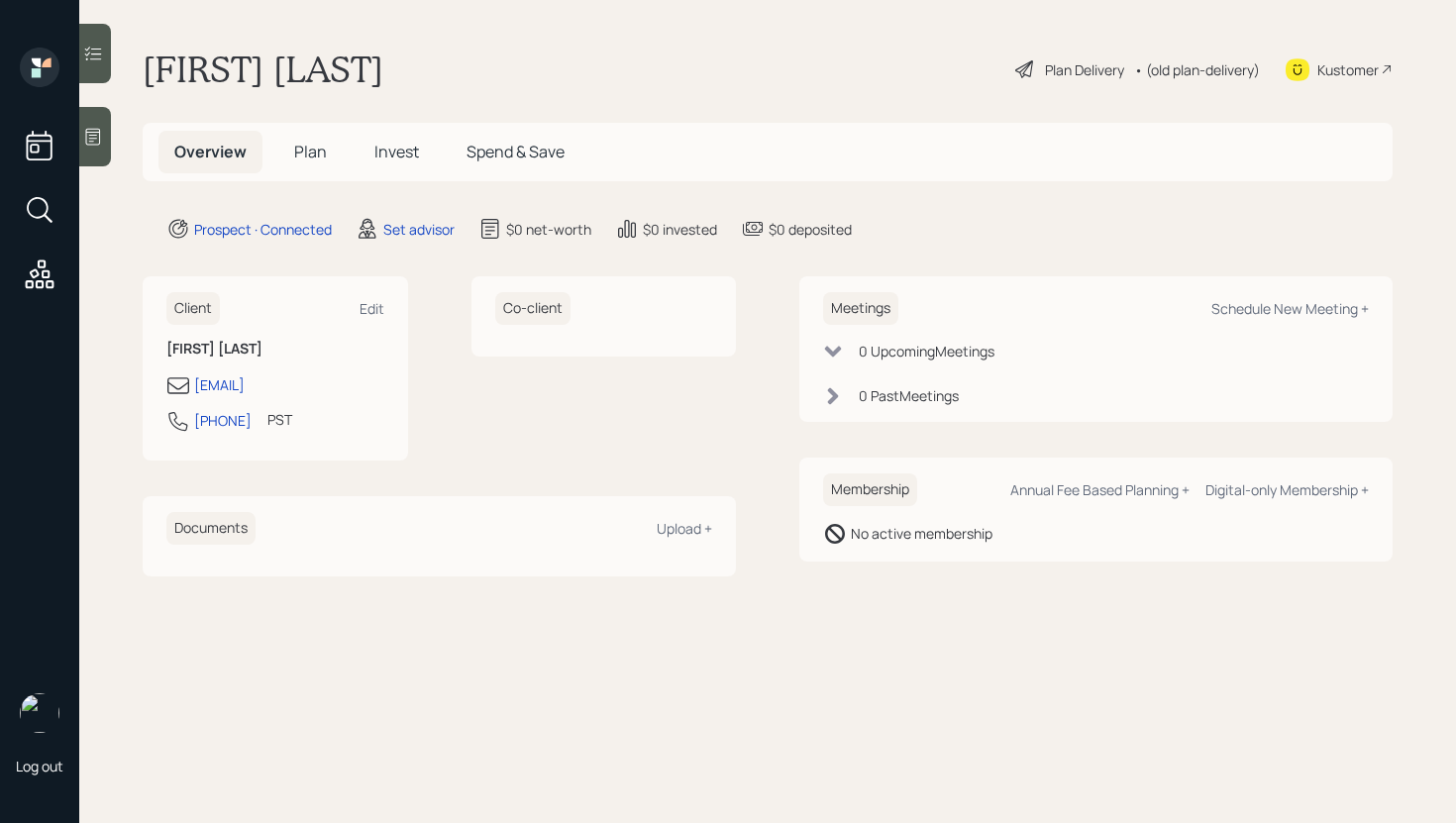scroll, scrollTop: 0, scrollLeft: 0, axis: both 